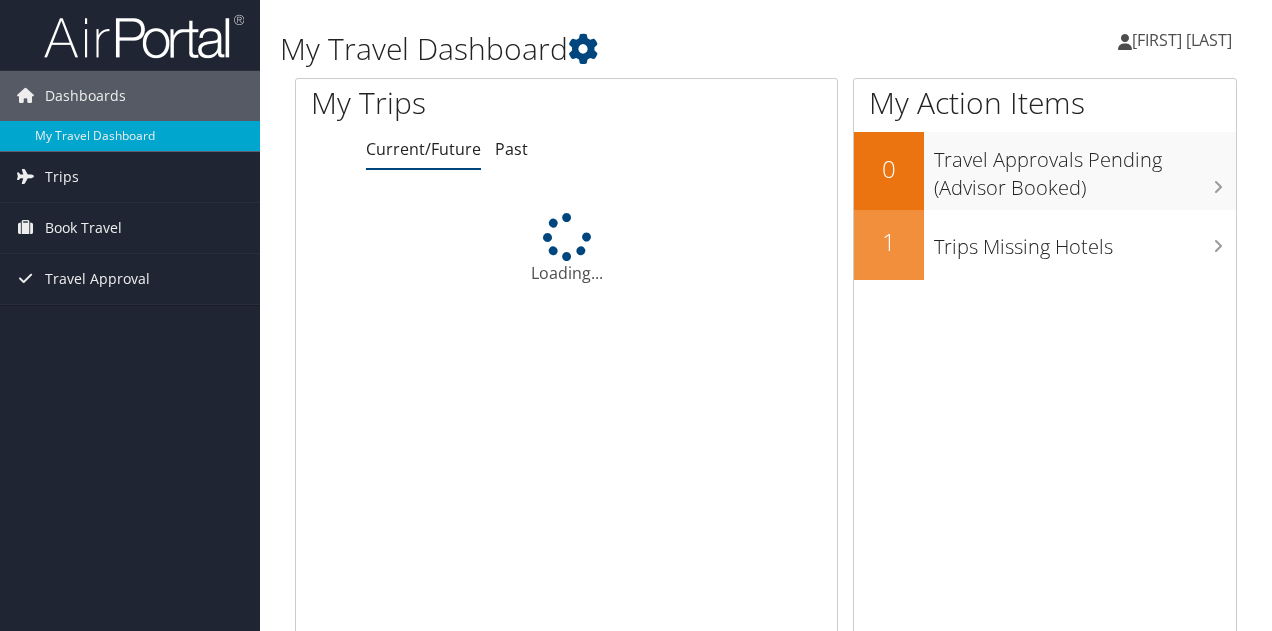 scroll, scrollTop: 0, scrollLeft: 0, axis: both 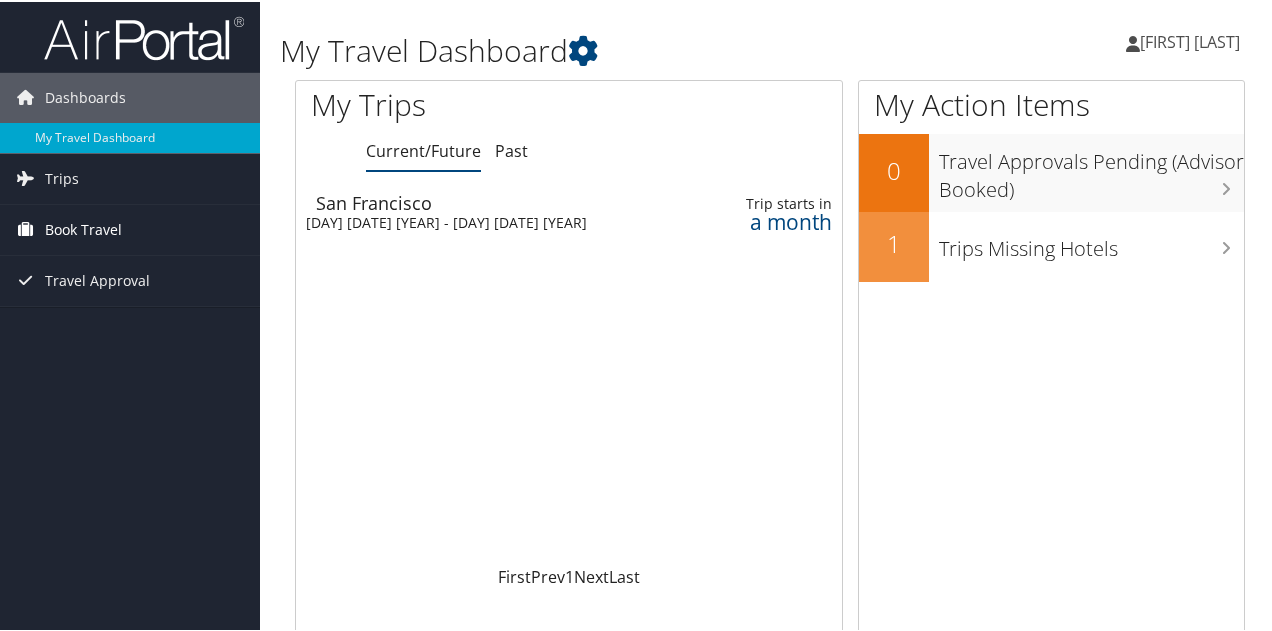 click on "Book Travel" at bounding box center [83, 228] 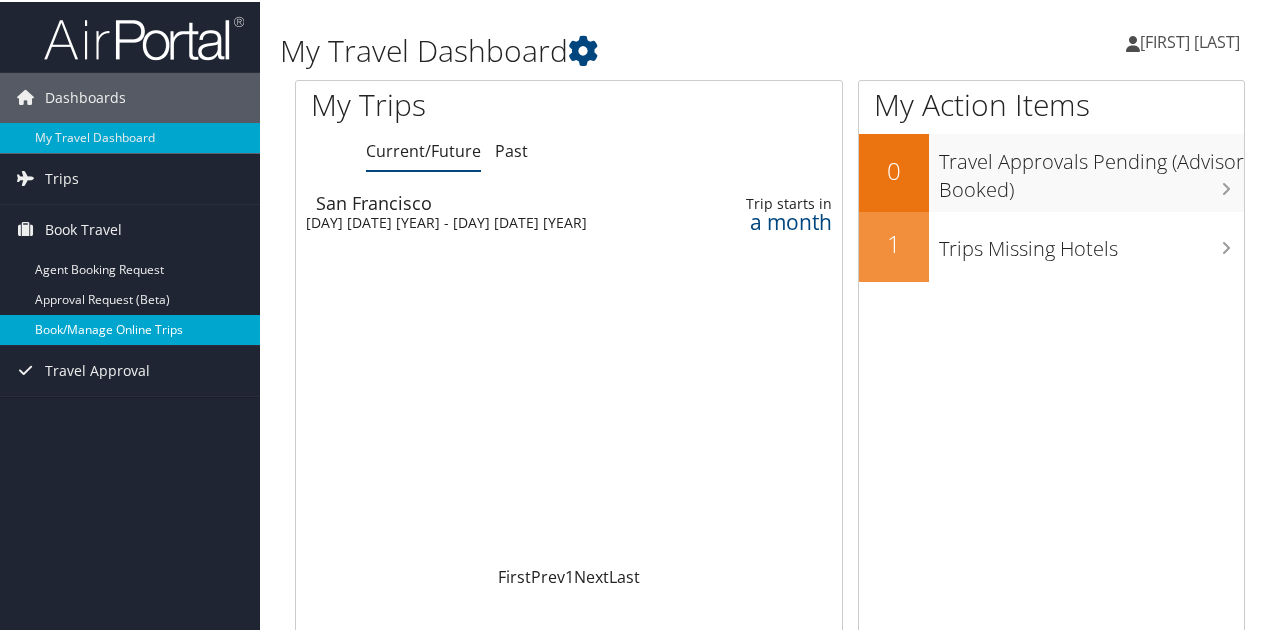 click on "Book/Manage Online Trips" at bounding box center [130, 328] 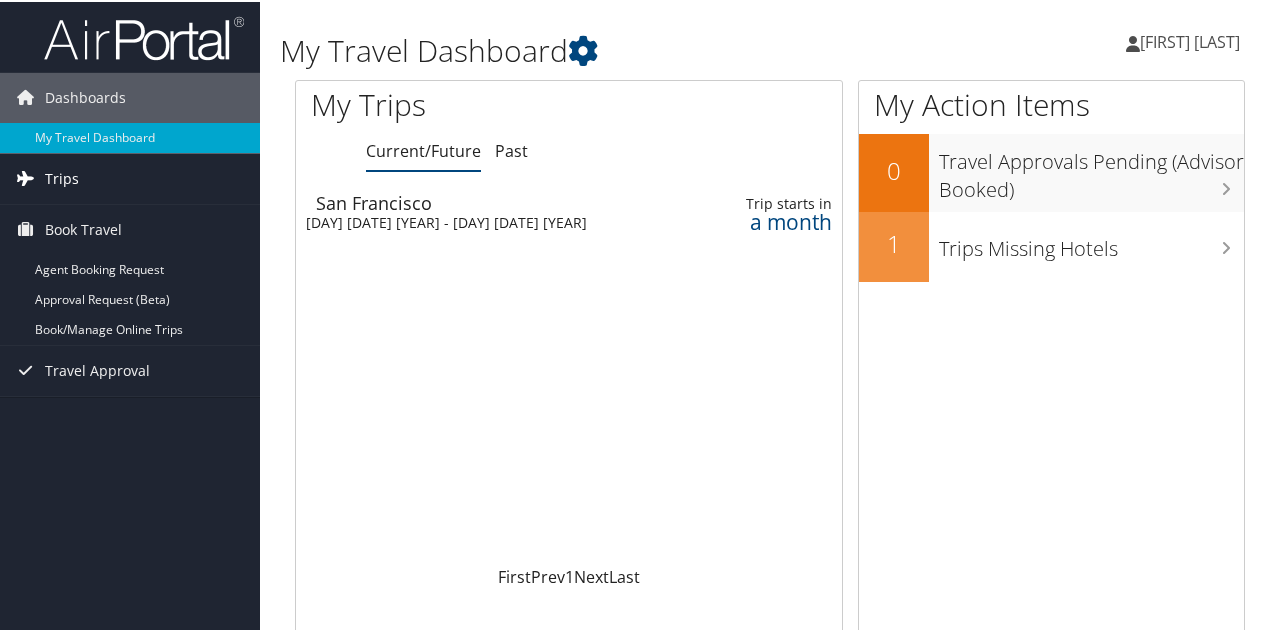 click on "Trips" at bounding box center [62, 177] 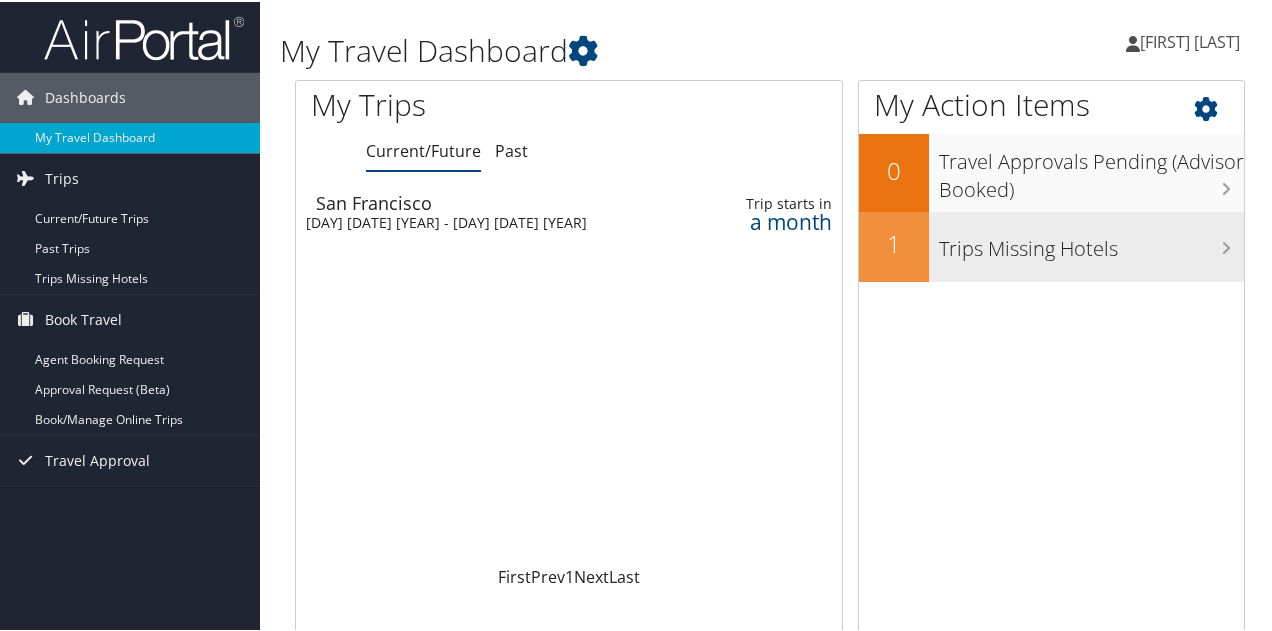 click on "Trips Missing Hotels" at bounding box center [1091, 242] 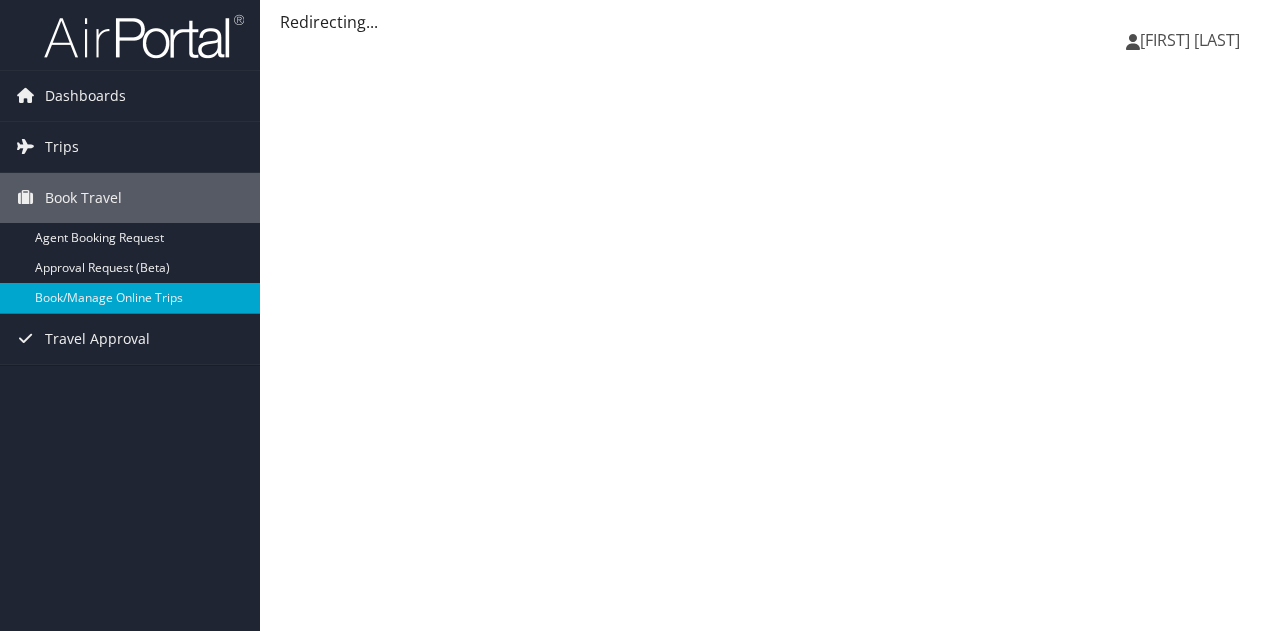 scroll, scrollTop: 0, scrollLeft: 0, axis: both 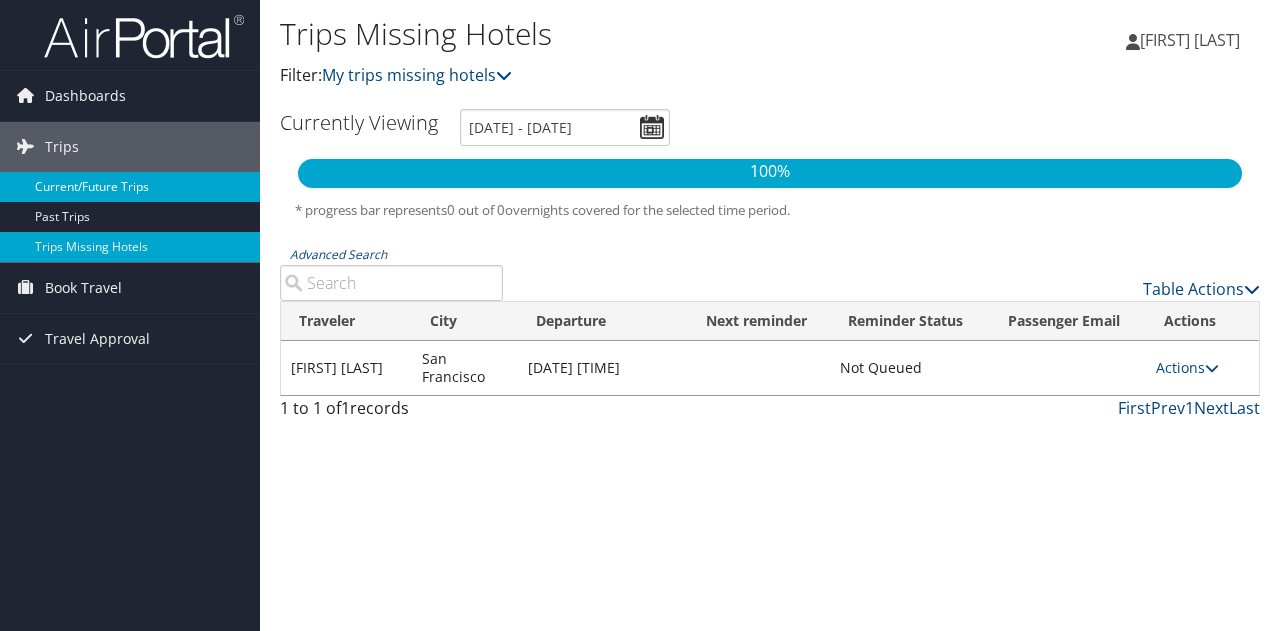 click on "Current/Future Trips" at bounding box center (130, 187) 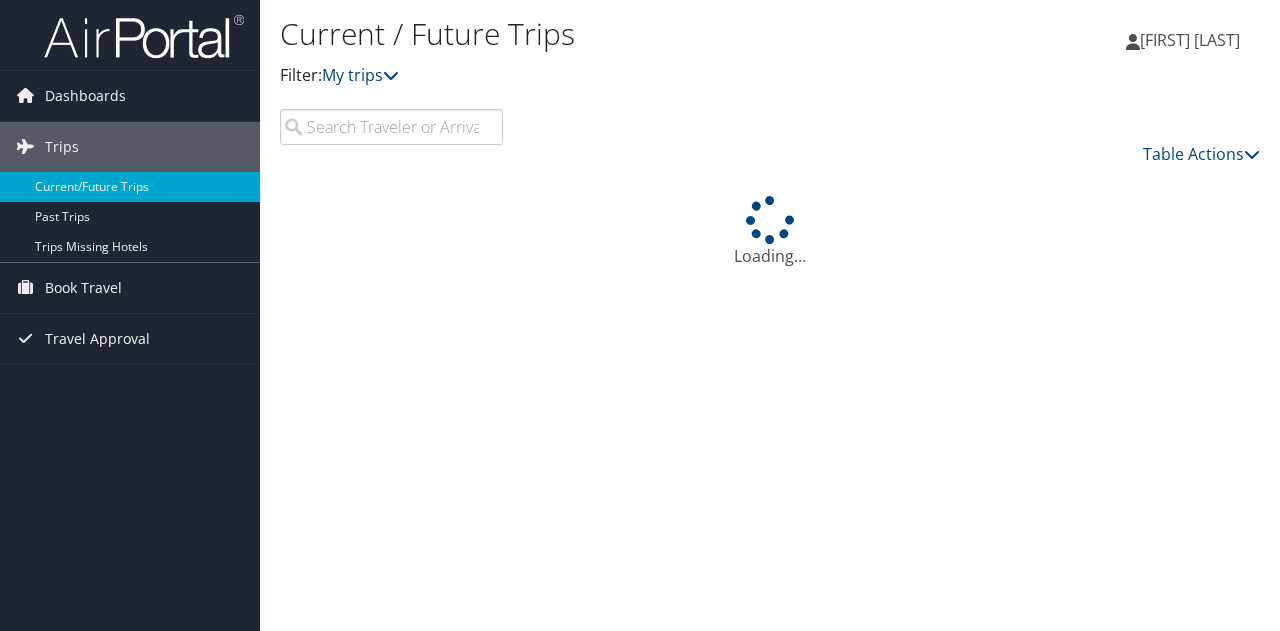 scroll, scrollTop: 0, scrollLeft: 0, axis: both 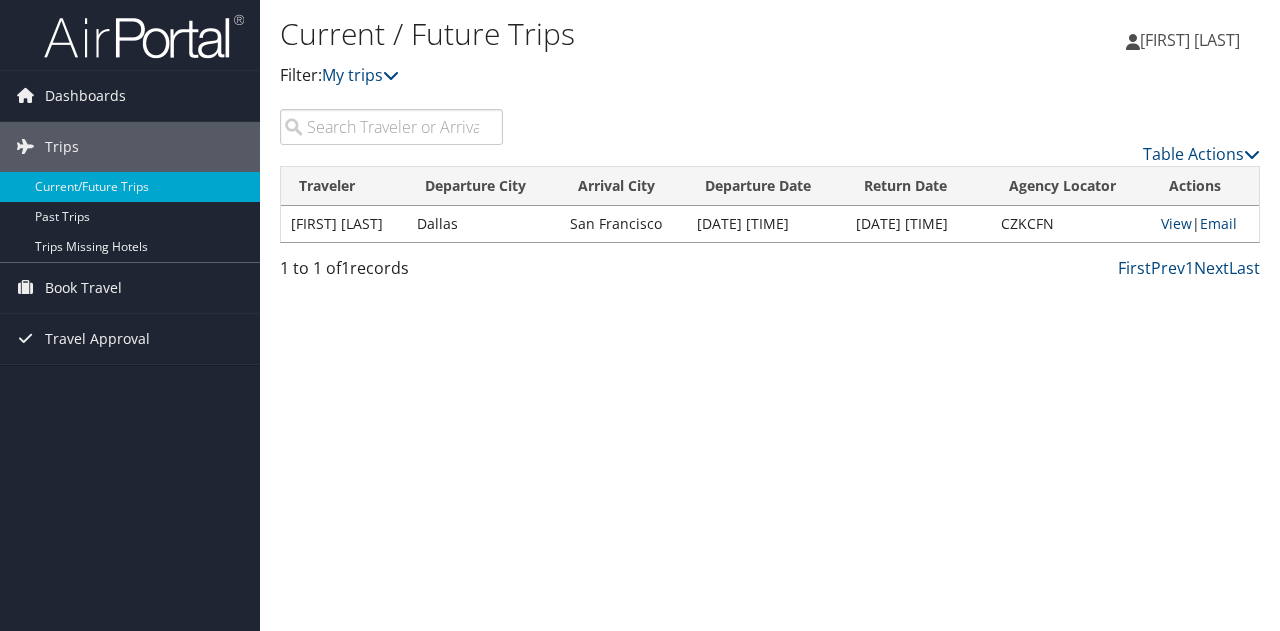 click on "San Francisco" at bounding box center [623, 224] 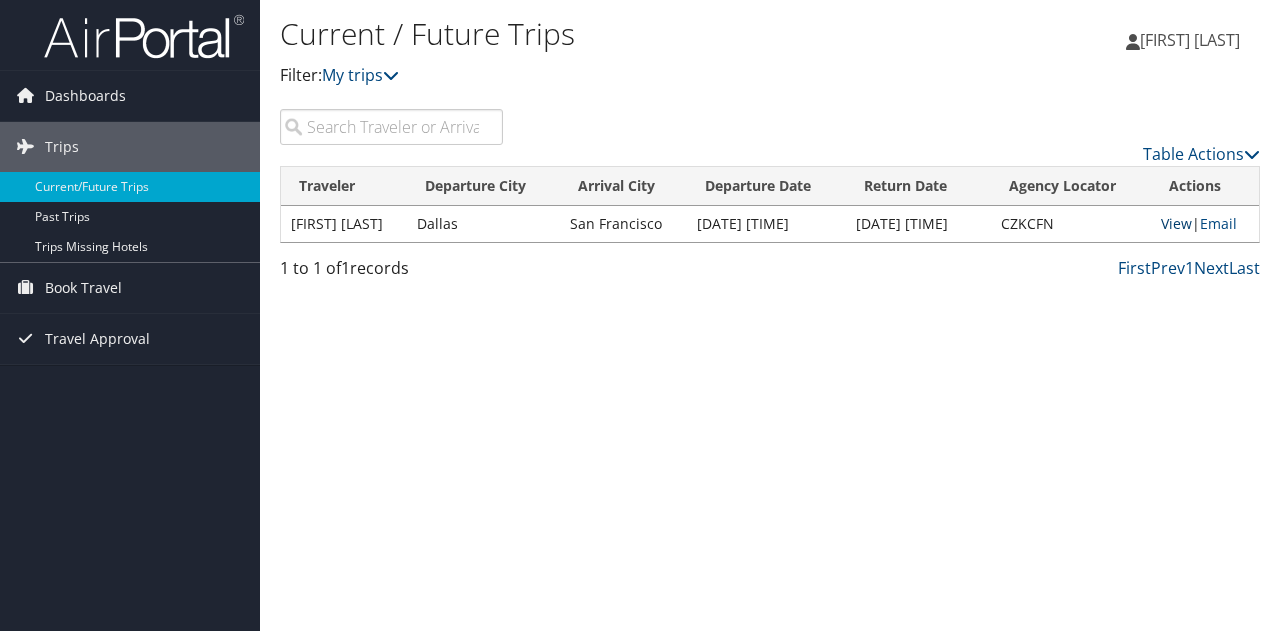 click on "View" at bounding box center (1176, 223) 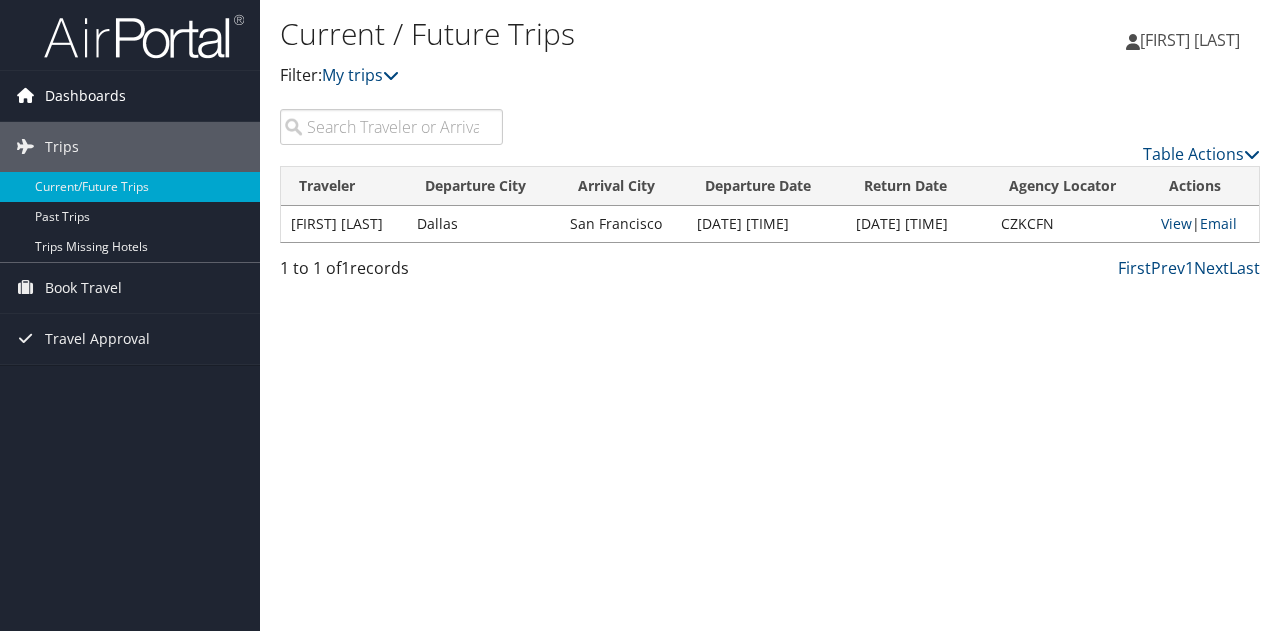 click on "Dashboards" at bounding box center [85, 96] 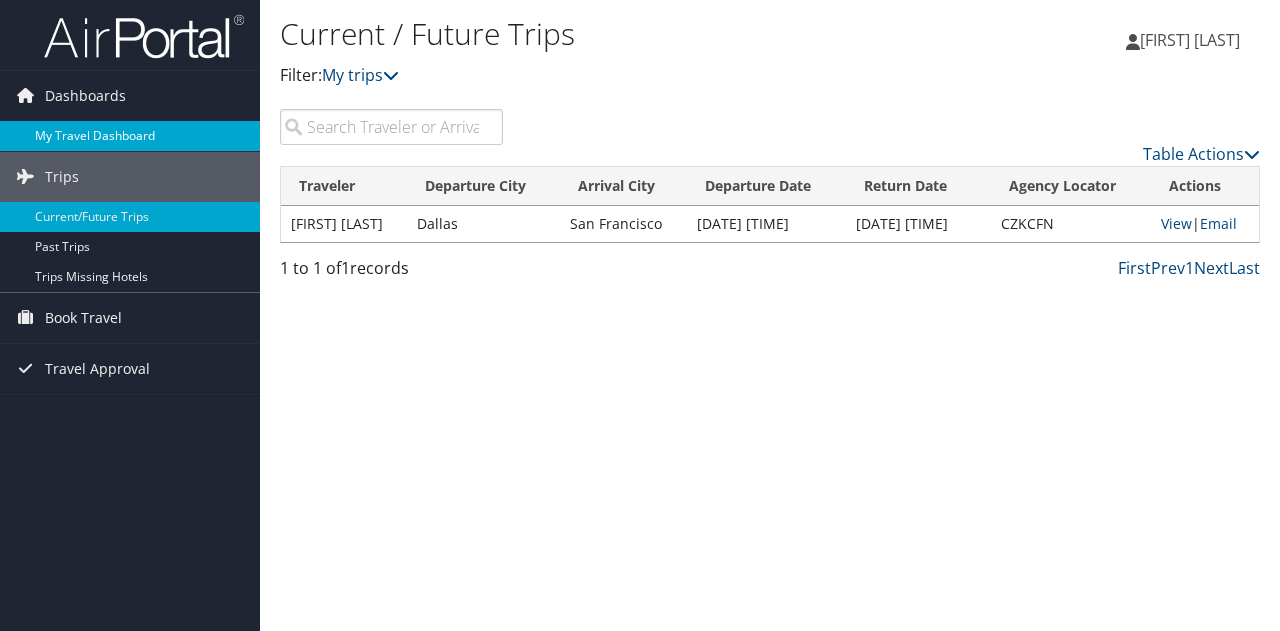 click on "My Travel Dashboard" at bounding box center [130, 136] 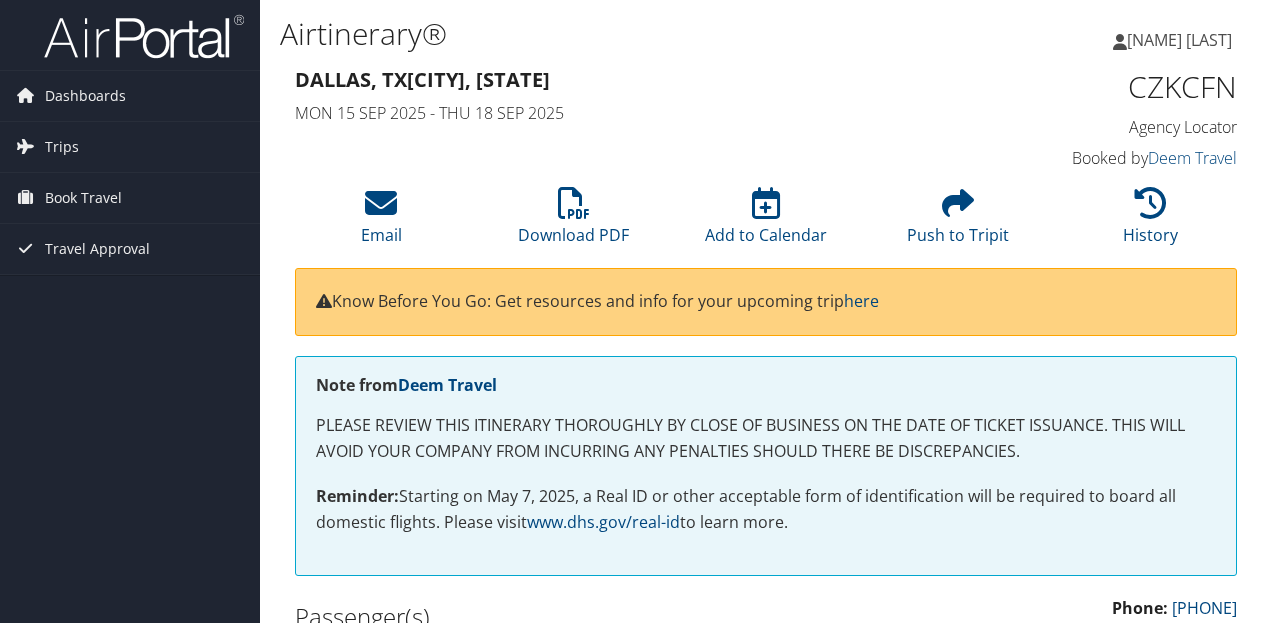 scroll, scrollTop: 0, scrollLeft: 0, axis: both 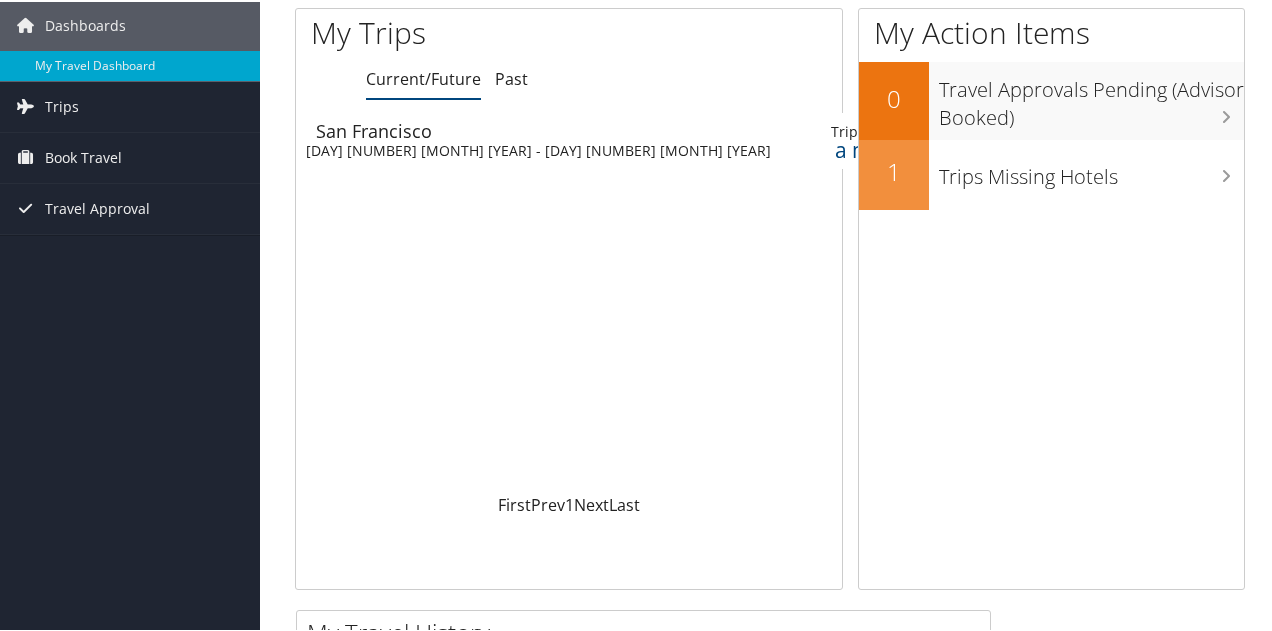 click on "San Francisco" at bounding box center (548, 129) 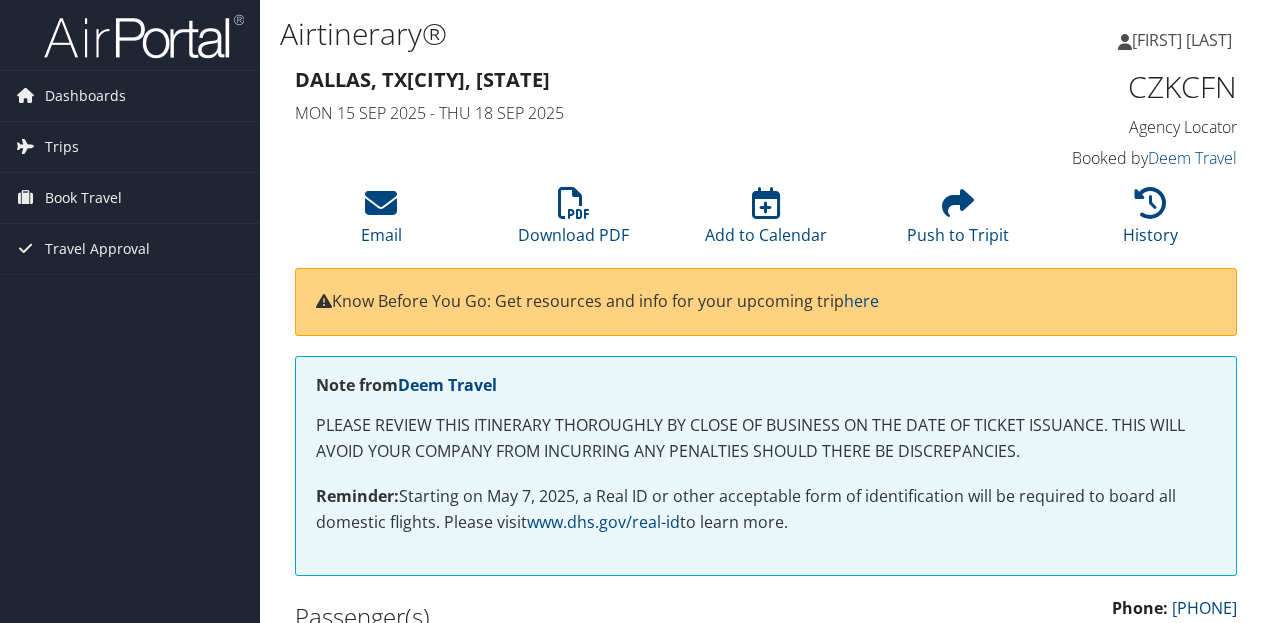 scroll, scrollTop: 0, scrollLeft: 0, axis: both 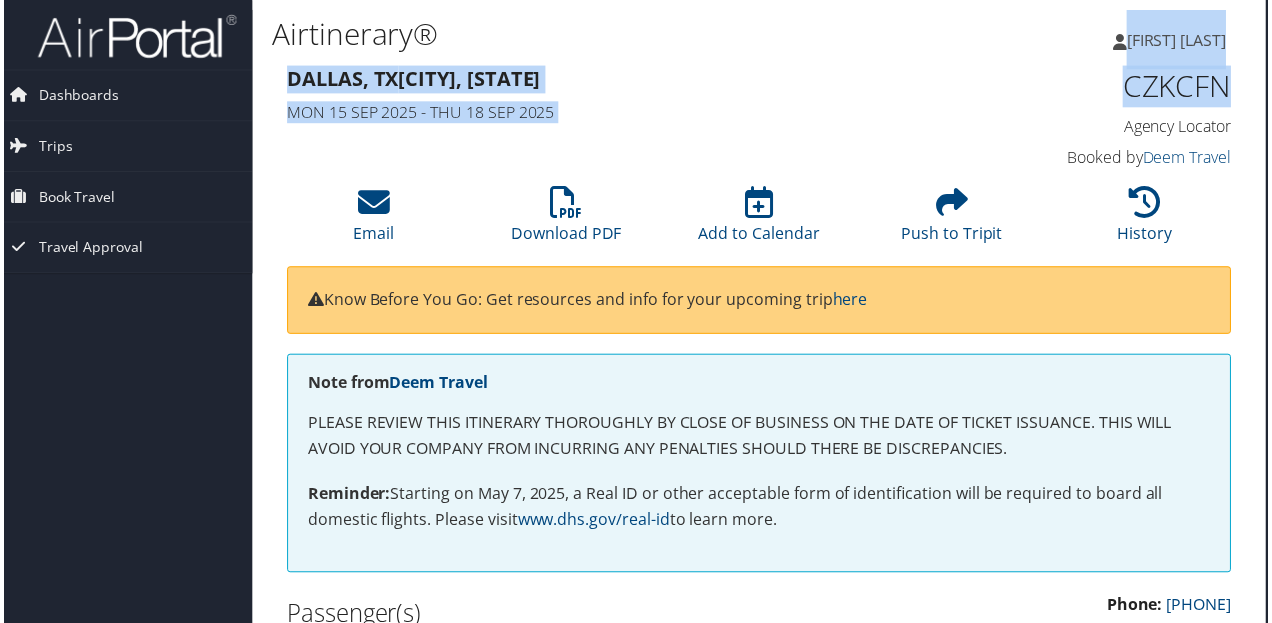 drag, startPoint x: 1269, startPoint y: 37, endPoint x: 1279, endPoint y: 87, distance: 50.990196 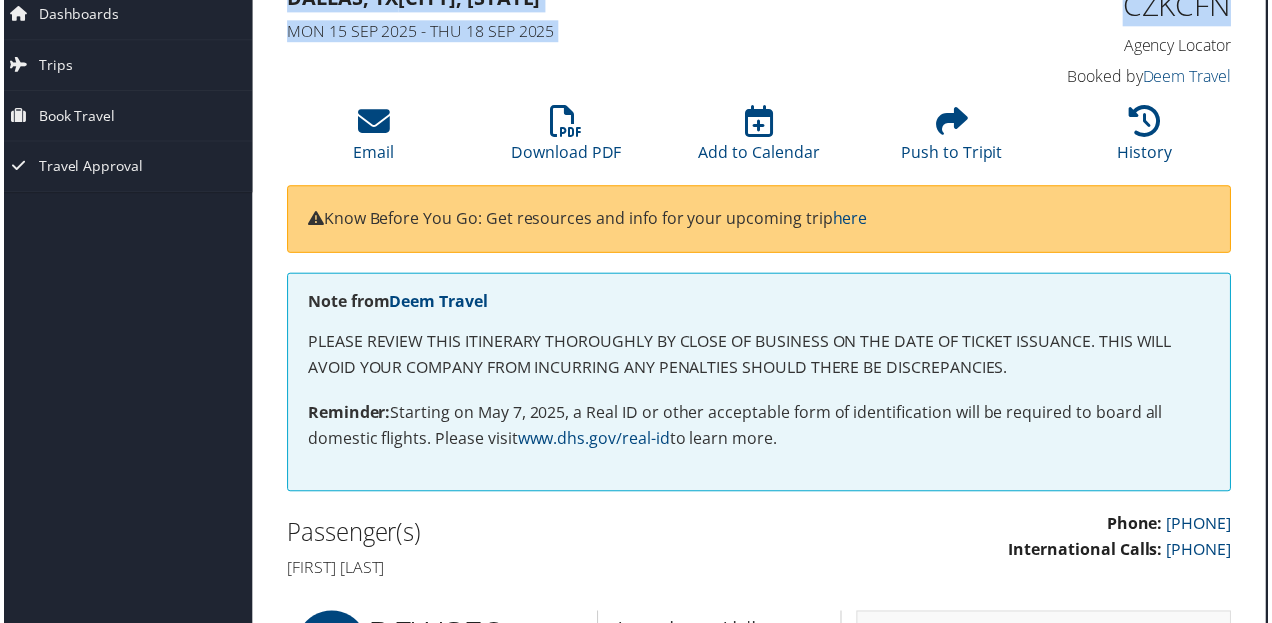 scroll, scrollTop: 0, scrollLeft: 10, axis: horizontal 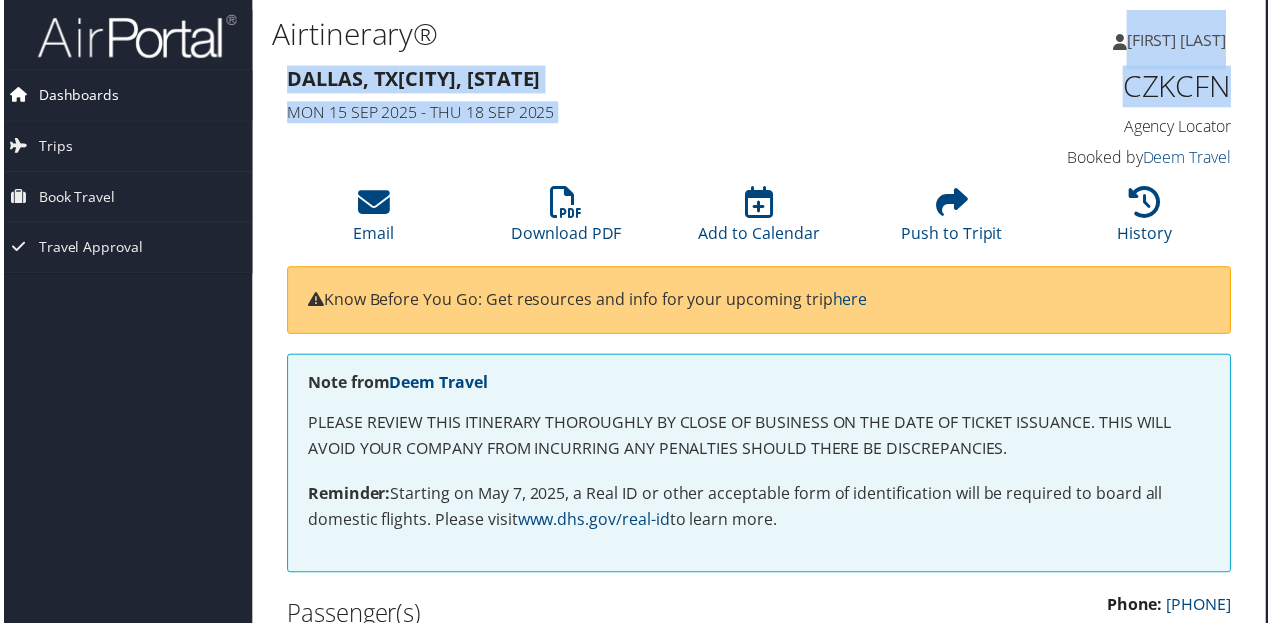 click on "Dashboards" at bounding box center (75, 96) 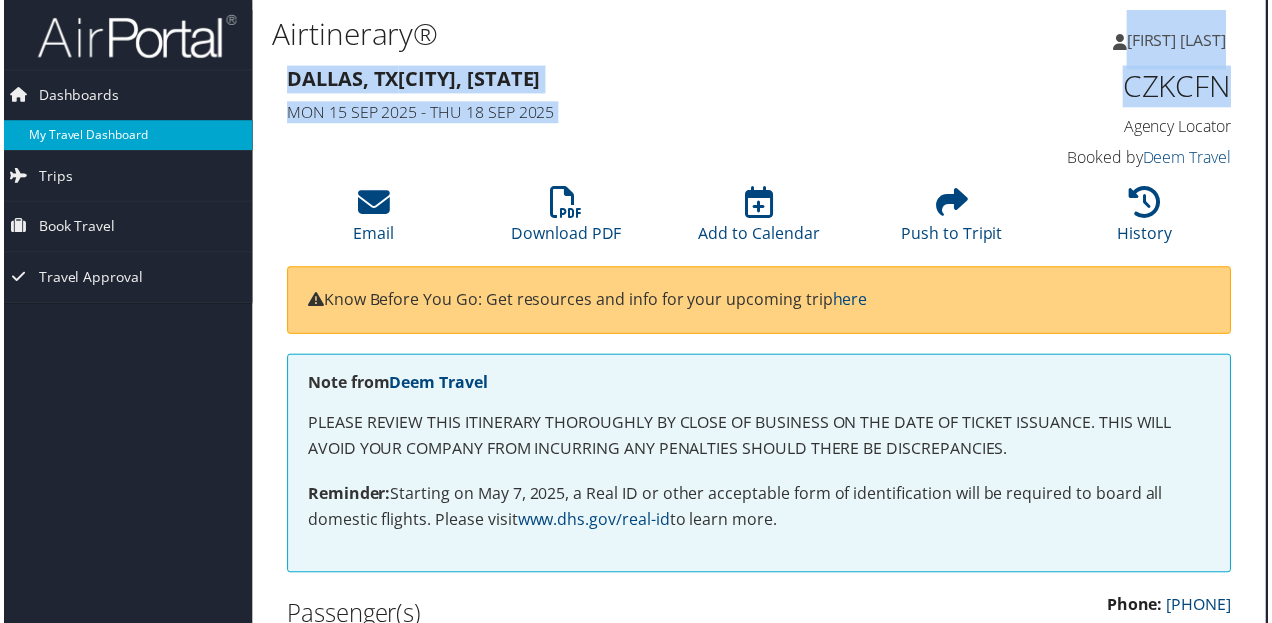 click on "My Travel Dashboard" at bounding box center [120, 136] 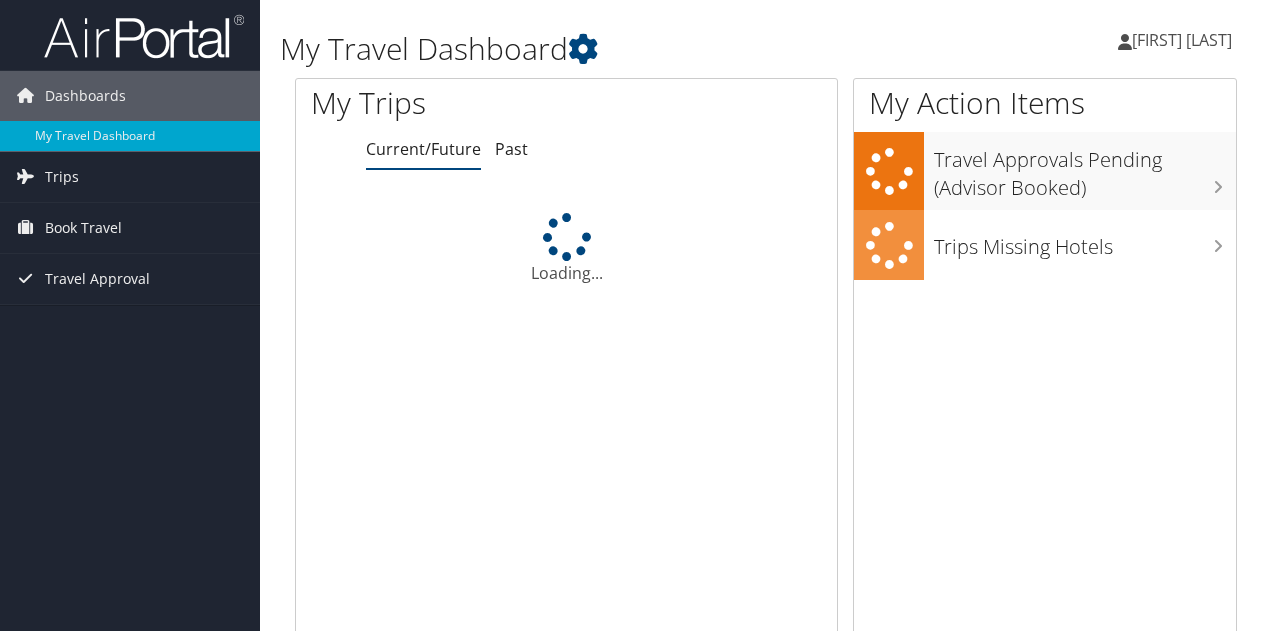 scroll, scrollTop: 0, scrollLeft: 0, axis: both 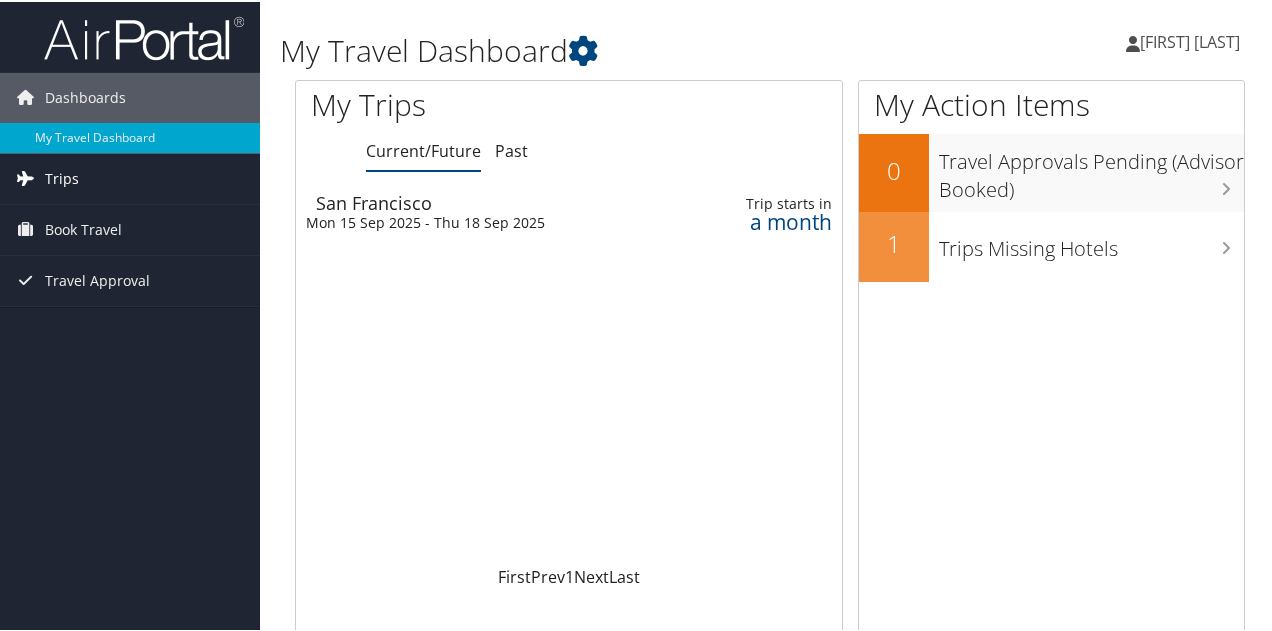 click on "Trips" at bounding box center (130, 177) 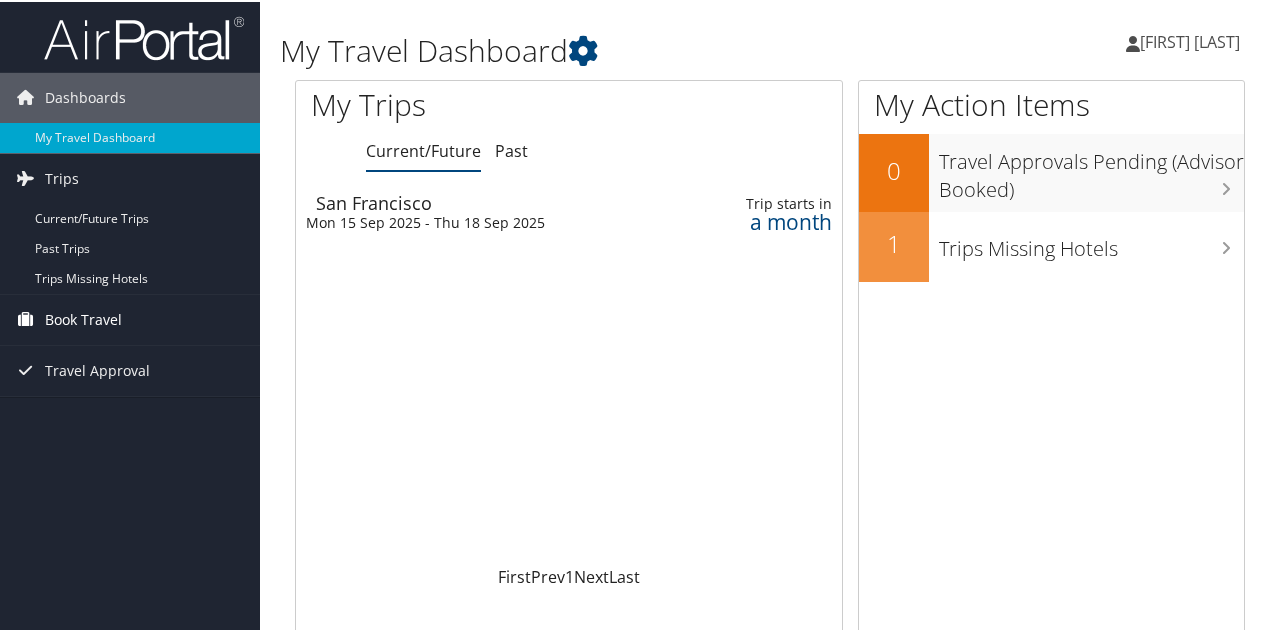 click on "Book Travel" at bounding box center [83, 318] 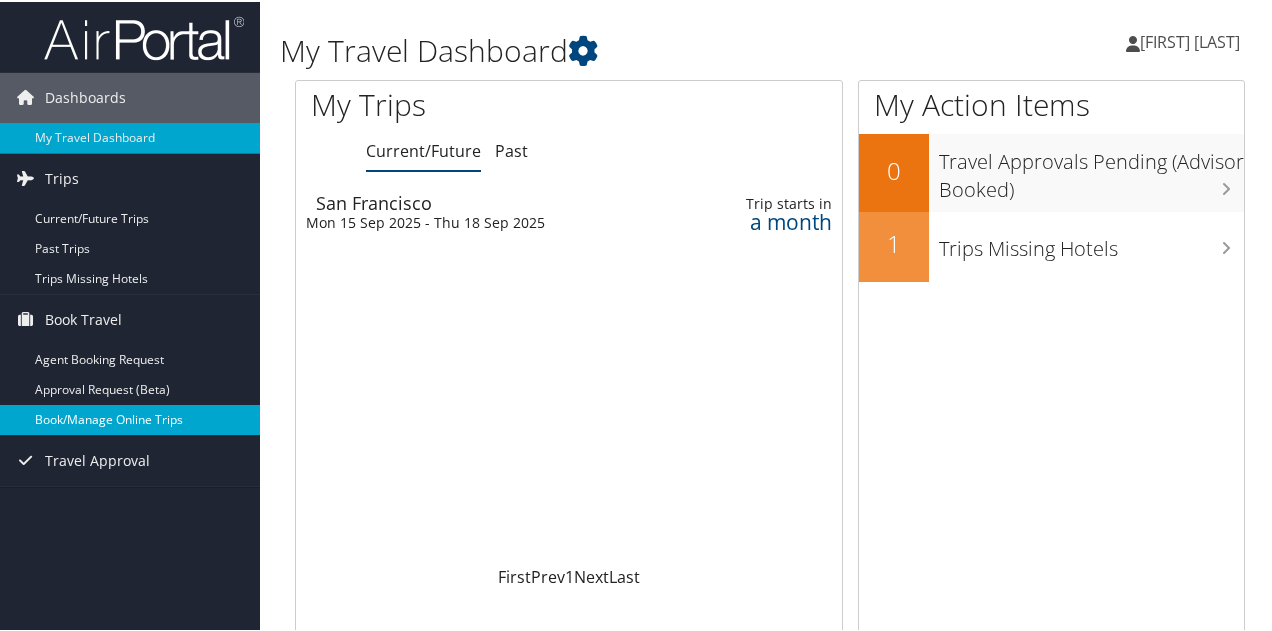 click on "Book/Manage Online Trips" at bounding box center (130, 418) 